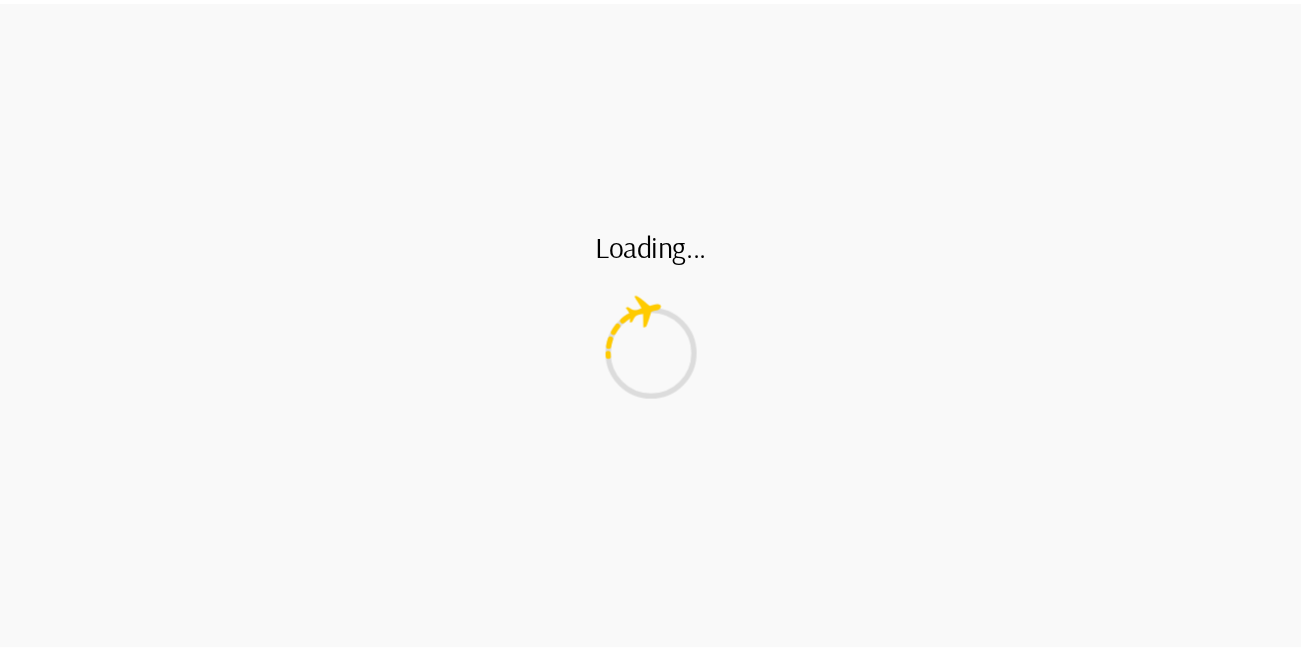 scroll, scrollTop: 0, scrollLeft: 0, axis: both 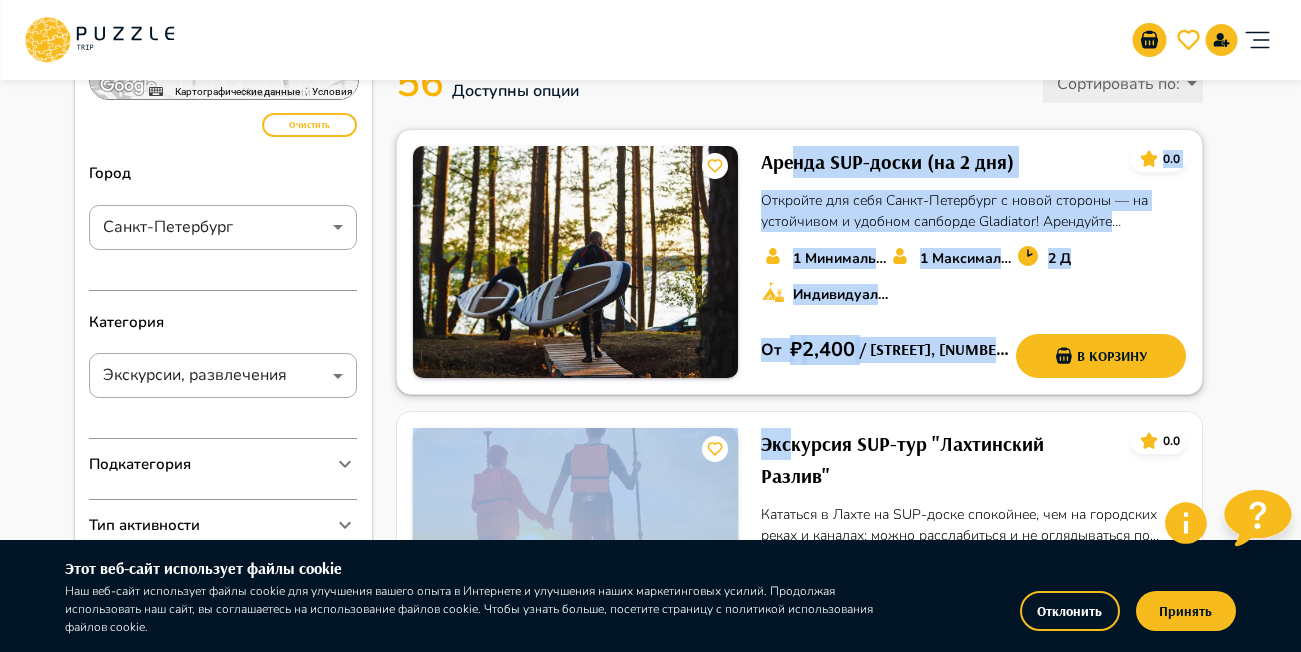 drag, startPoint x: 793, startPoint y: 444, endPoint x: 798, endPoint y: 171, distance: 273.04578 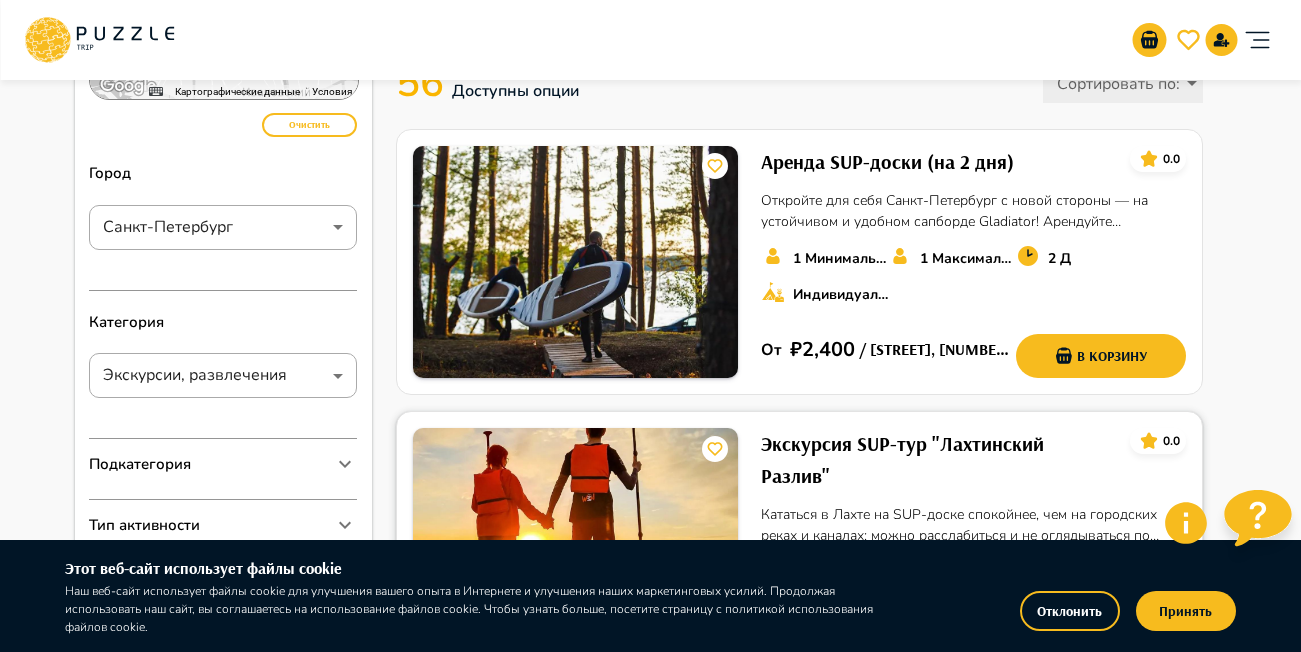 click on "Экскурсия SUP-тур "Лахтинский Разлив"" at bounding box center [887, 162] 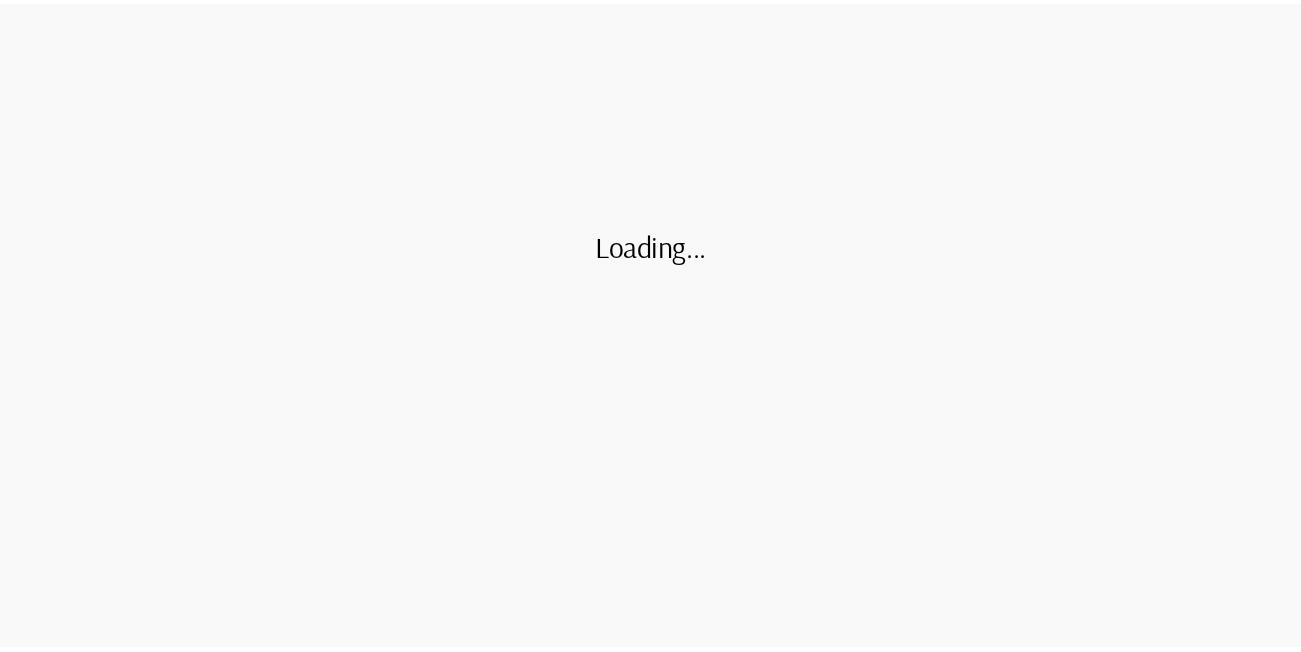 scroll, scrollTop: 0, scrollLeft: 0, axis: both 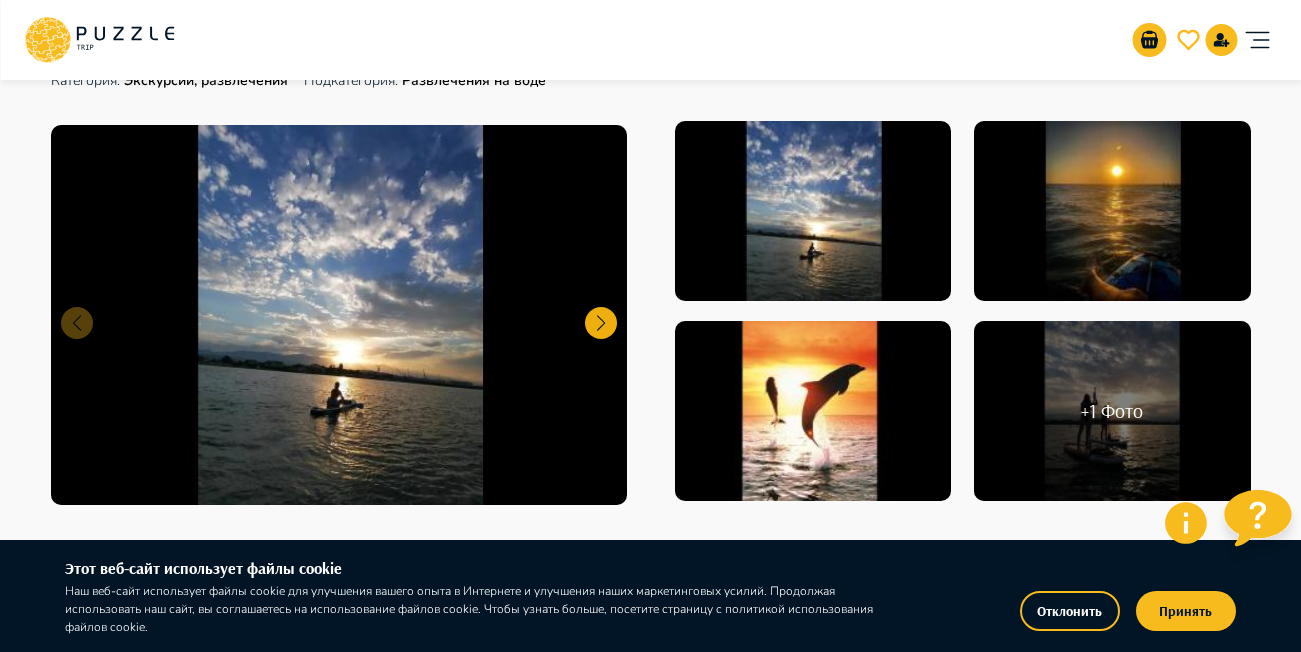 click at bounding box center [601, 323] 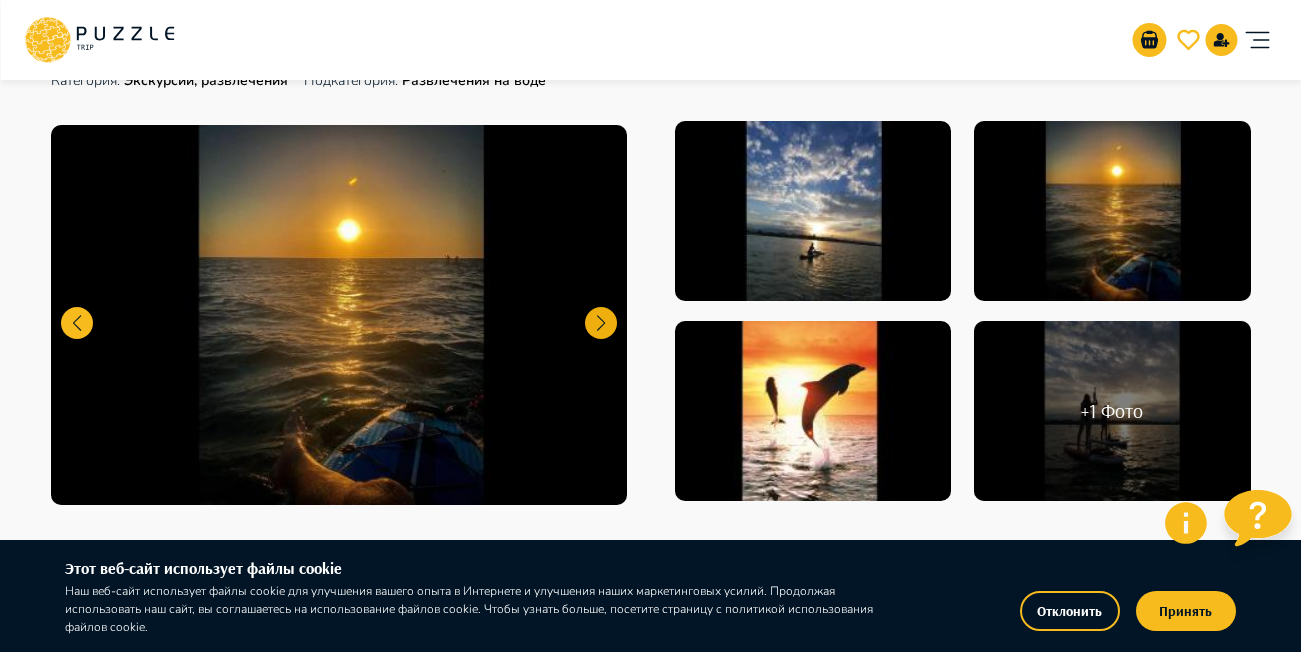 click at bounding box center (601, 323) 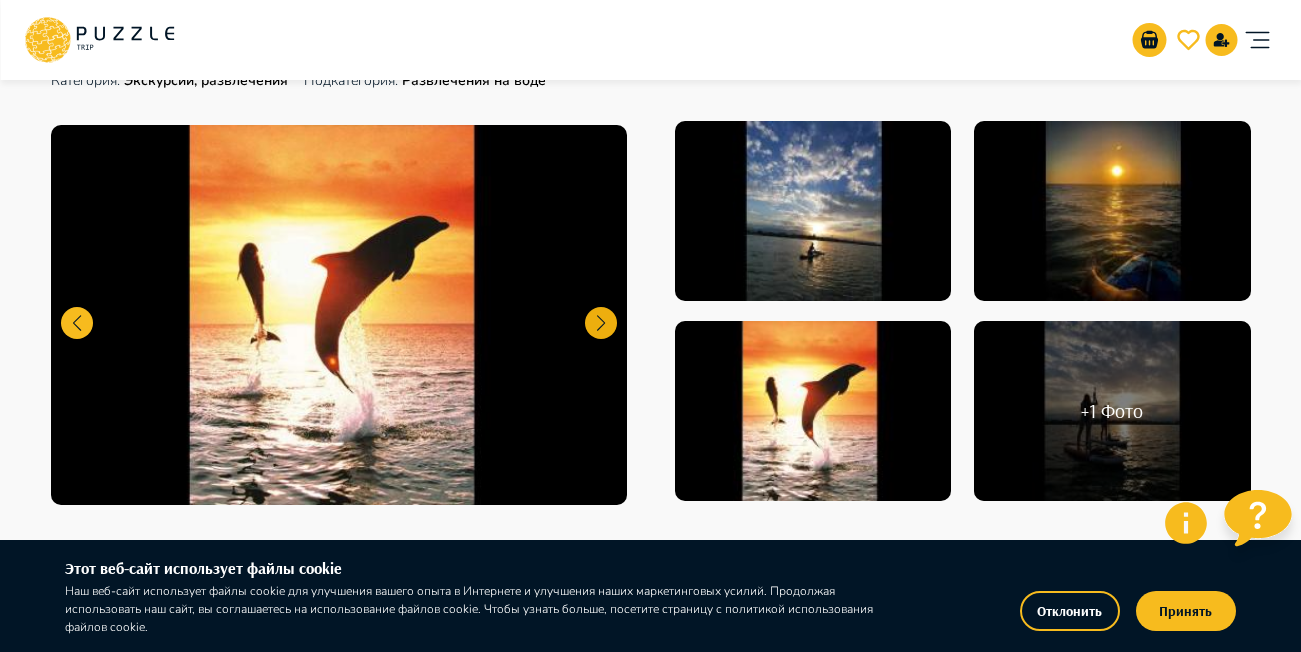 click at bounding box center [601, 323] 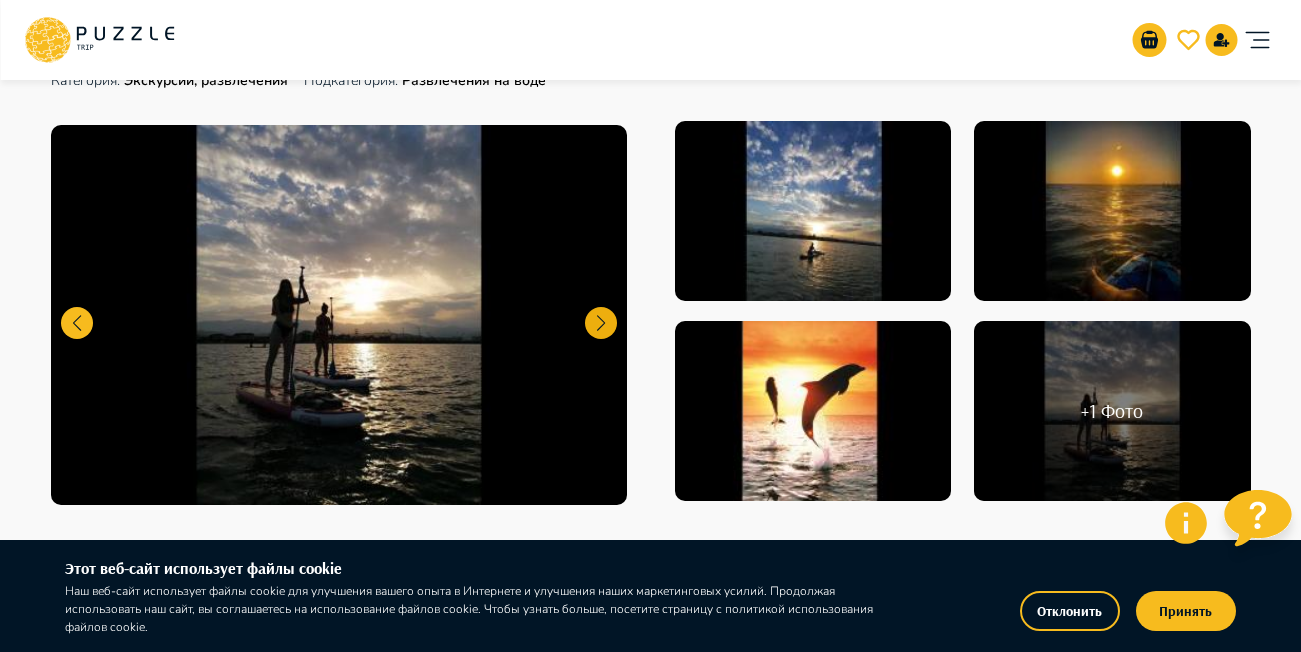 click at bounding box center (601, 323) 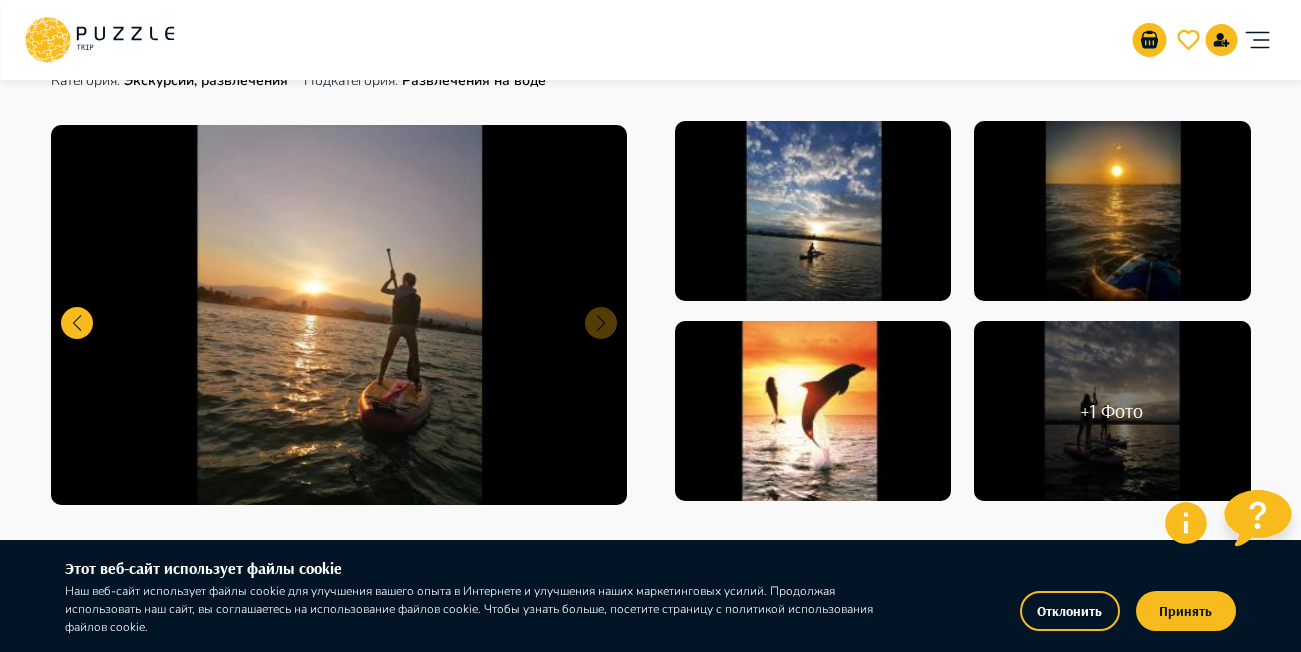 click at bounding box center [339, 315] 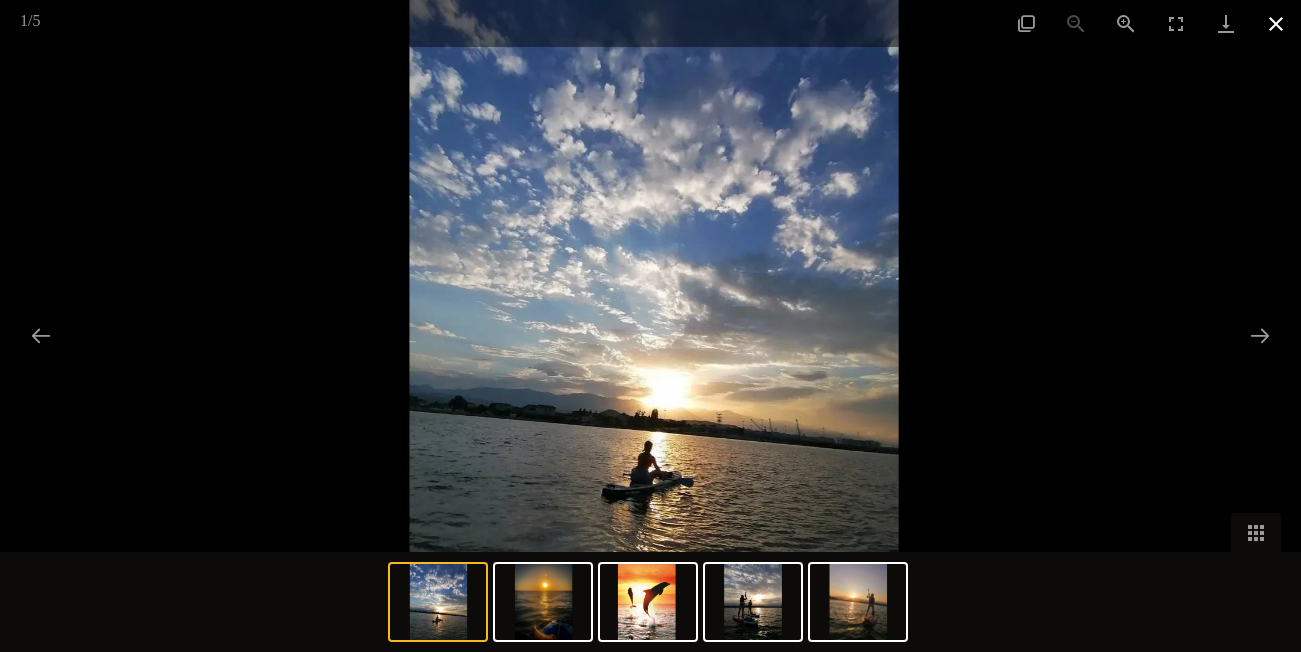 click at bounding box center (1276, 23) 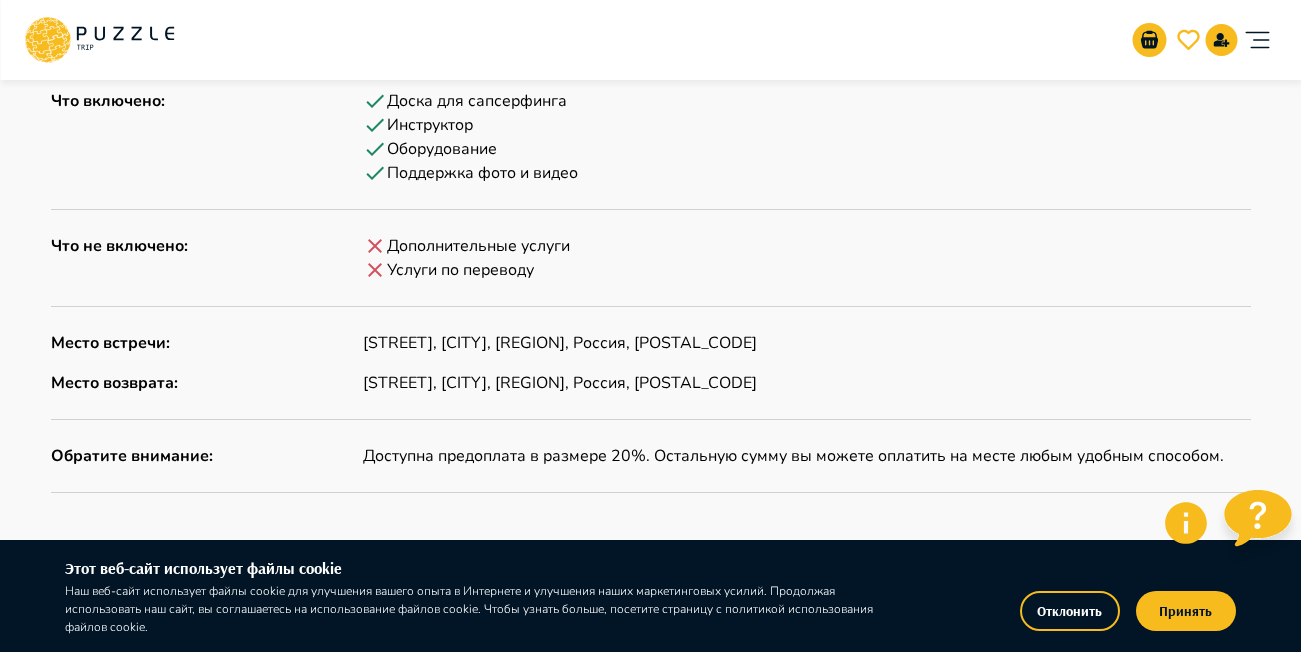 scroll, scrollTop: 1300, scrollLeft: 0, axis: vertical 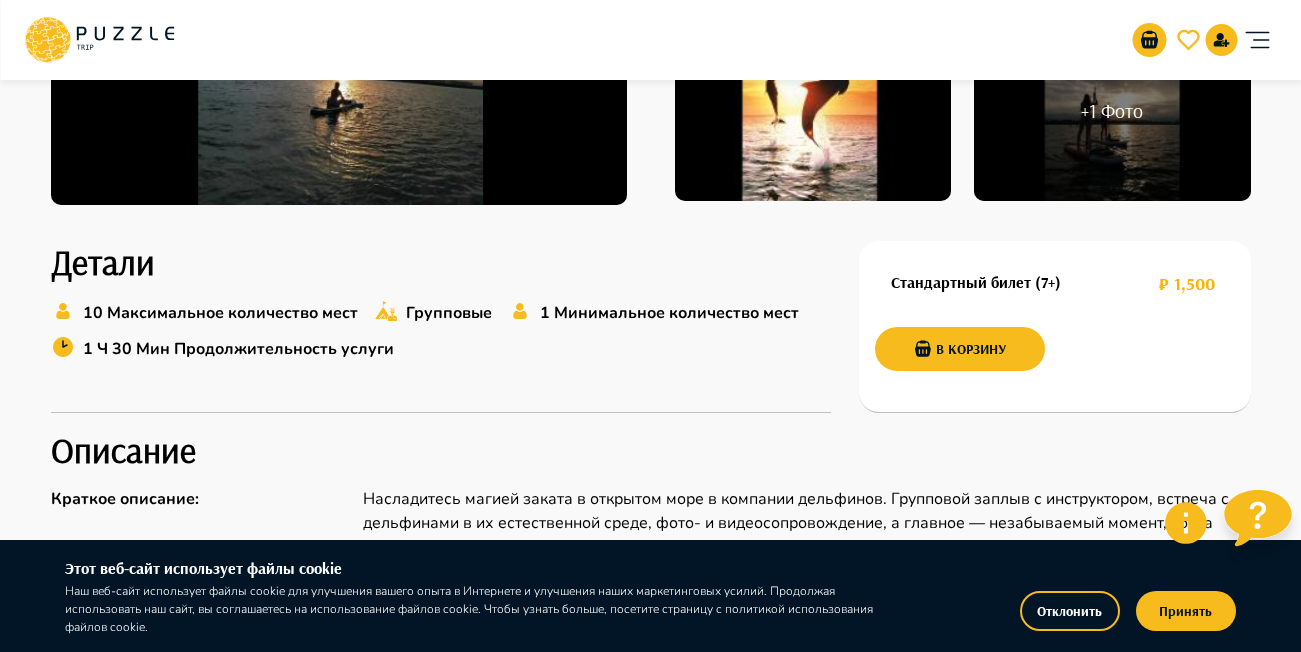 click on "Отклонить" at bounding box center (1070, 611) 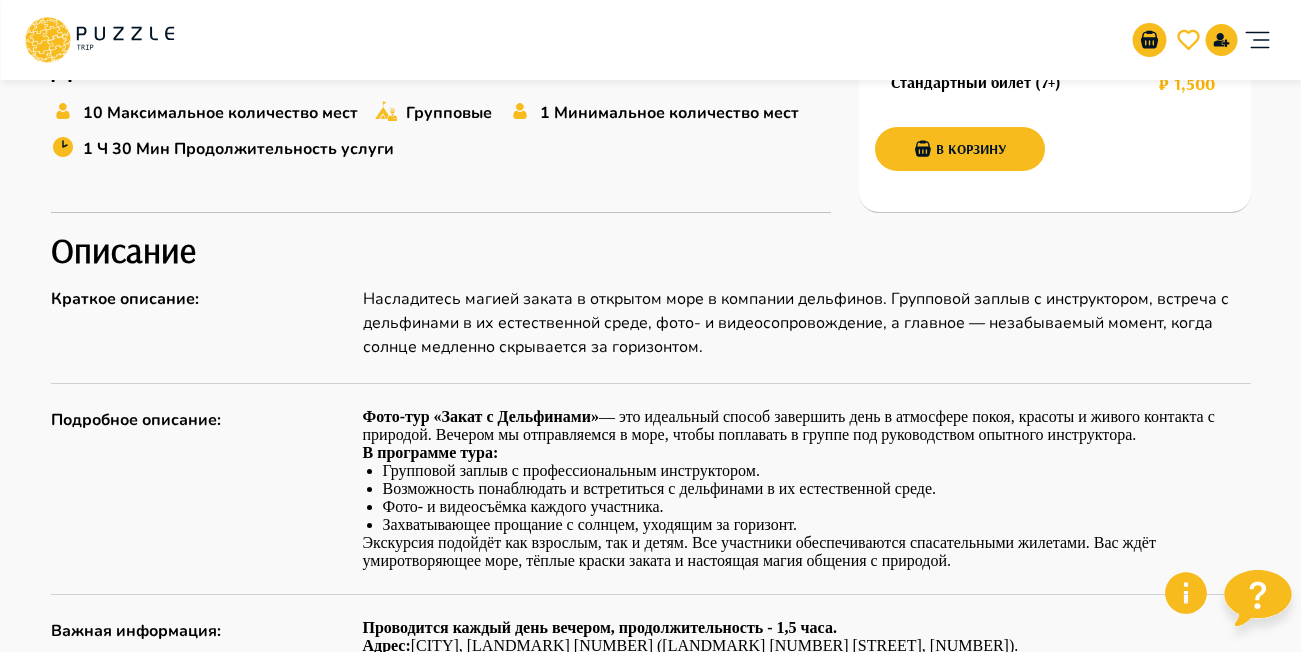 scroll, scrollTop: 1300, scrollLeft: 0, axis: vertical 